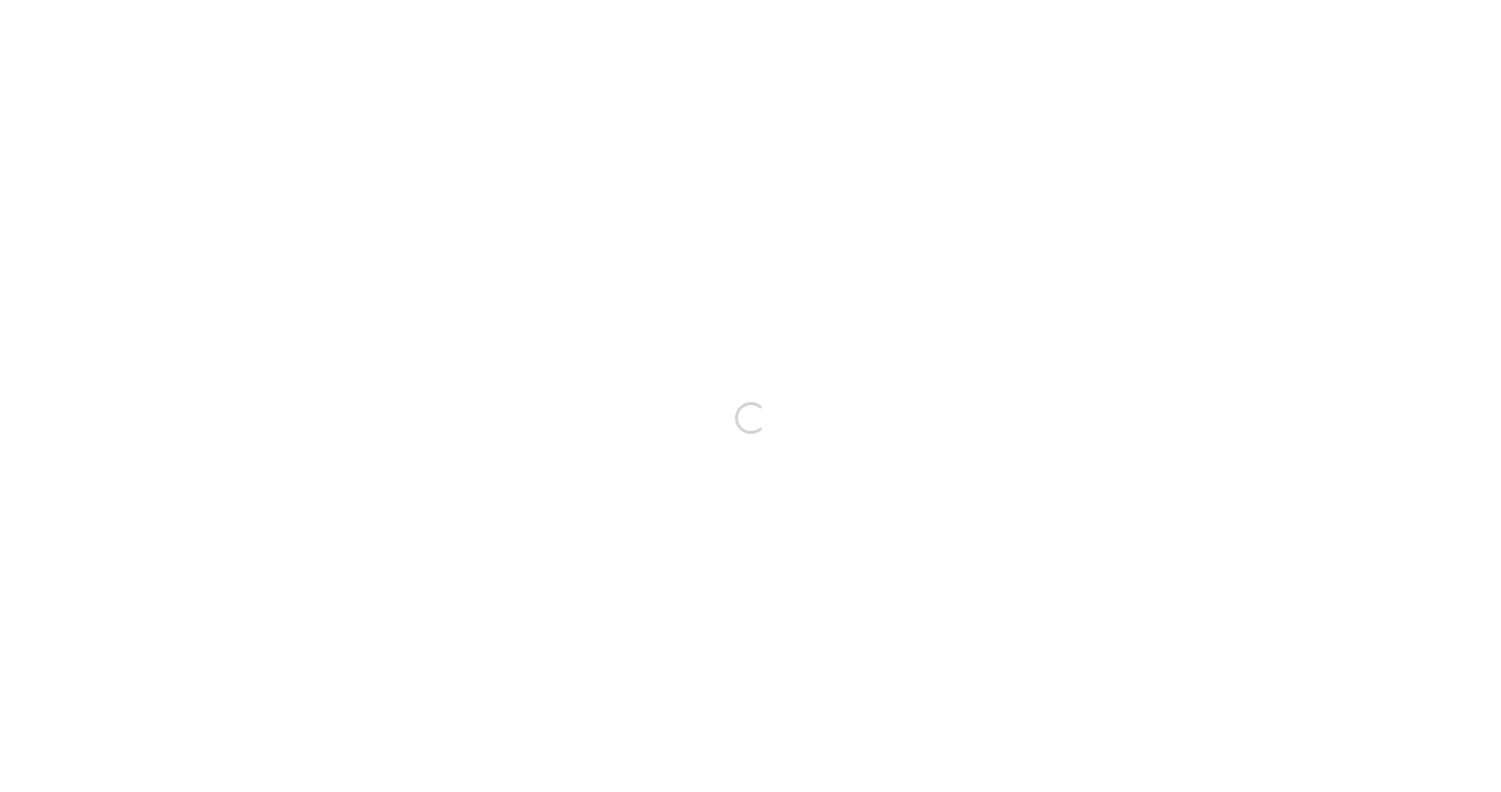 scroll, scrollTop: 0, scrollLeft: 0, axis: both 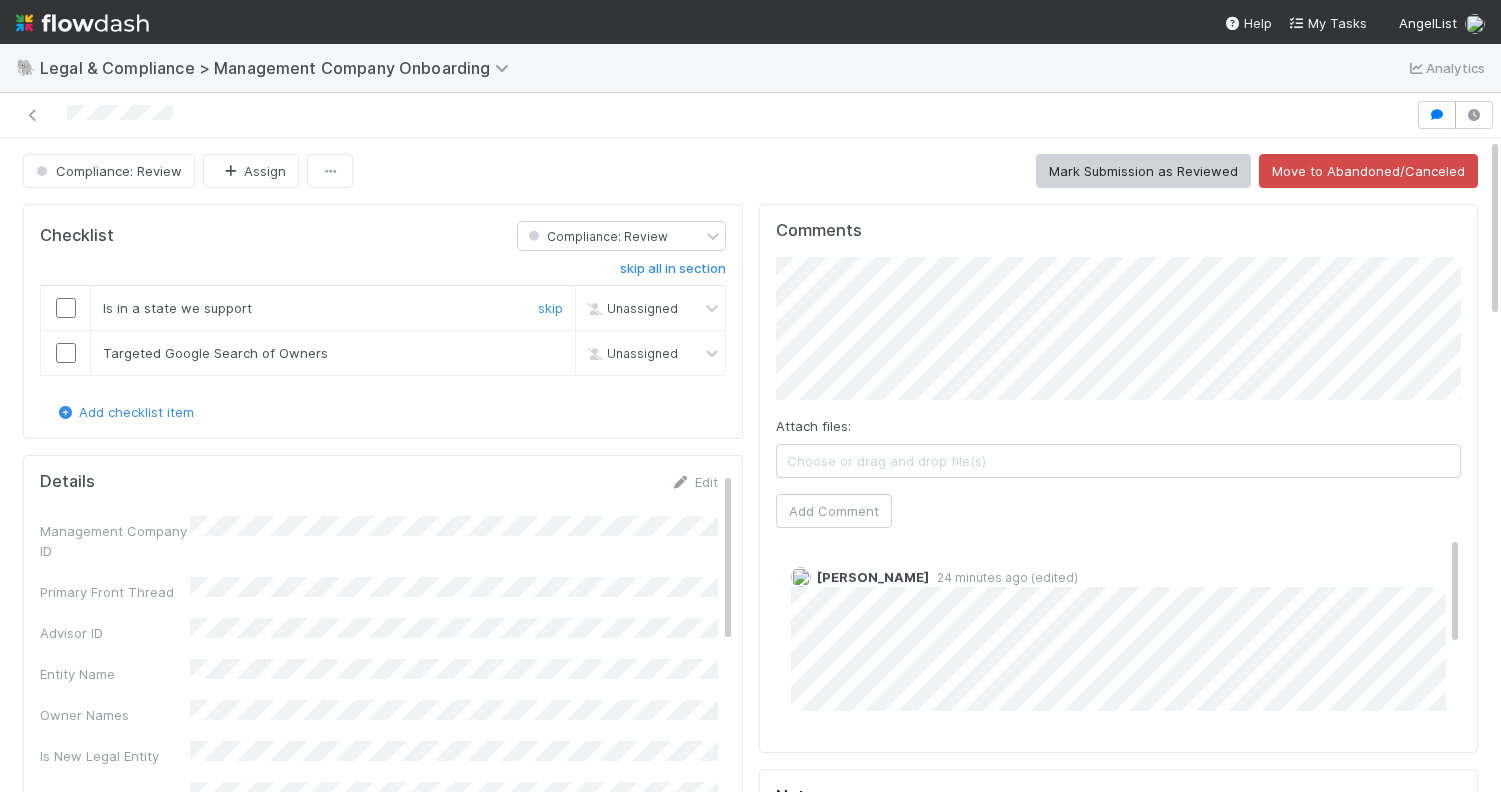 click at bounding box center [66, 308] 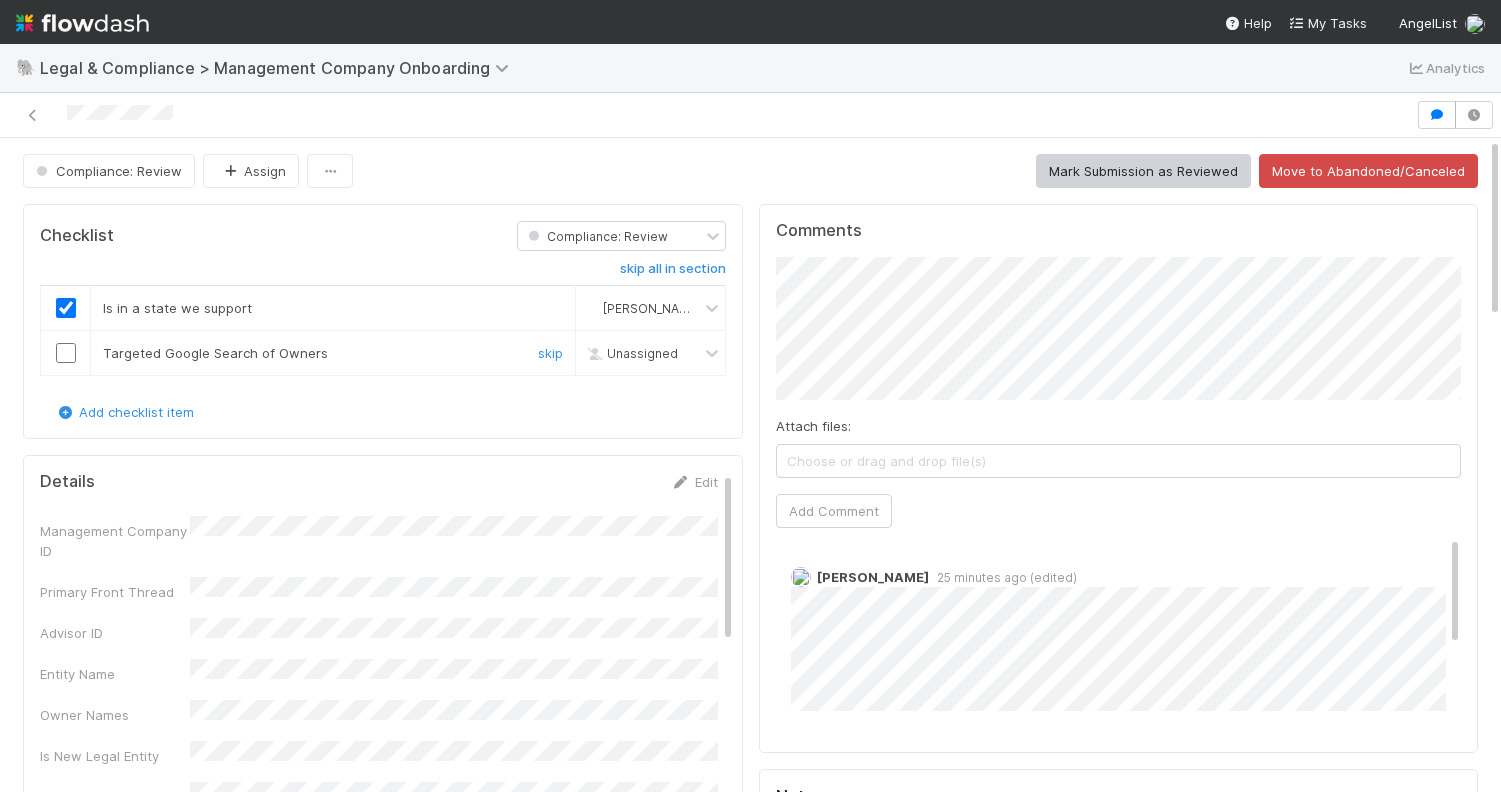 click at bounding box center [66, 353] 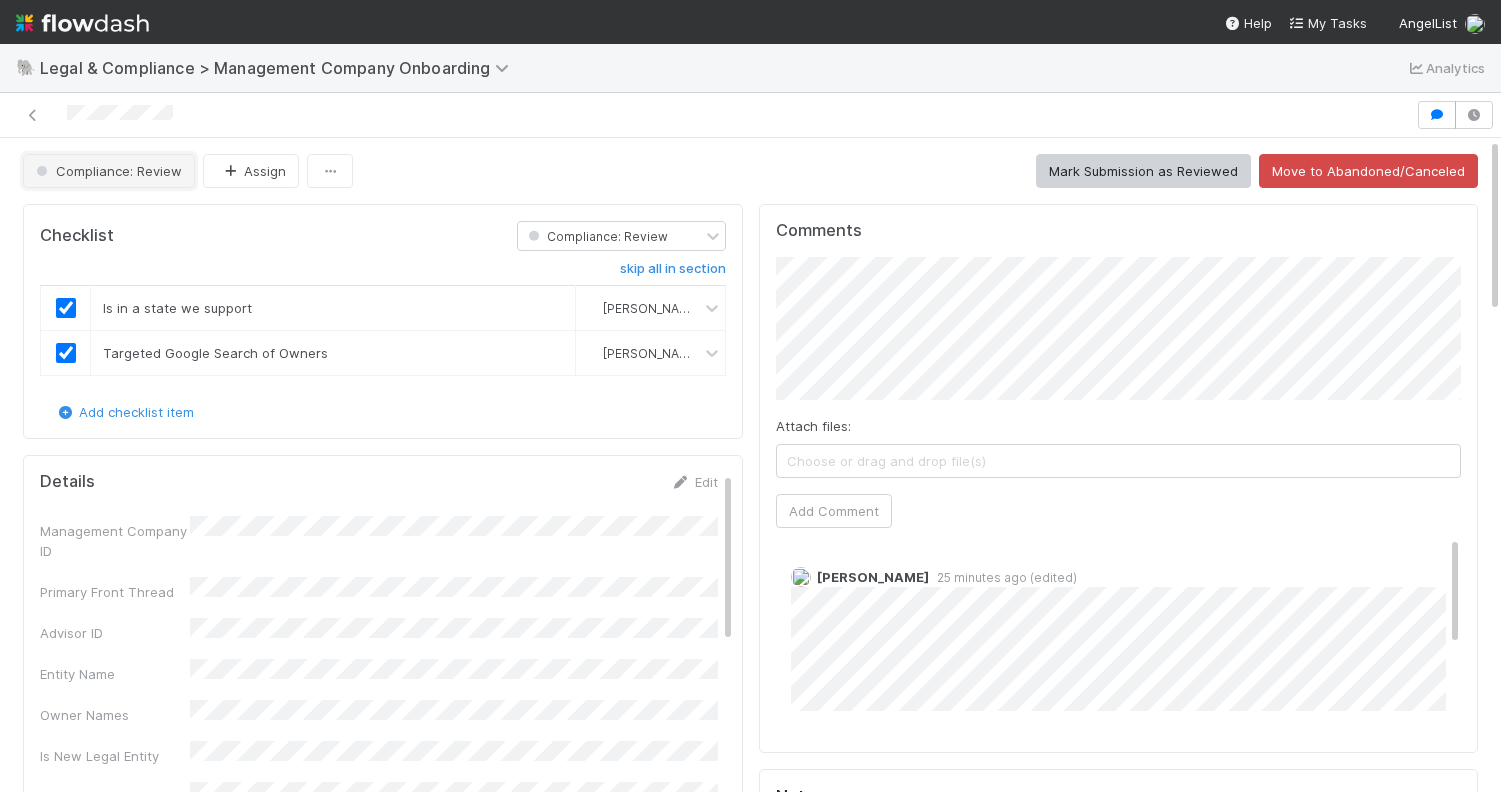 click on "Compliance: Review" at bounding box center [107, 171] 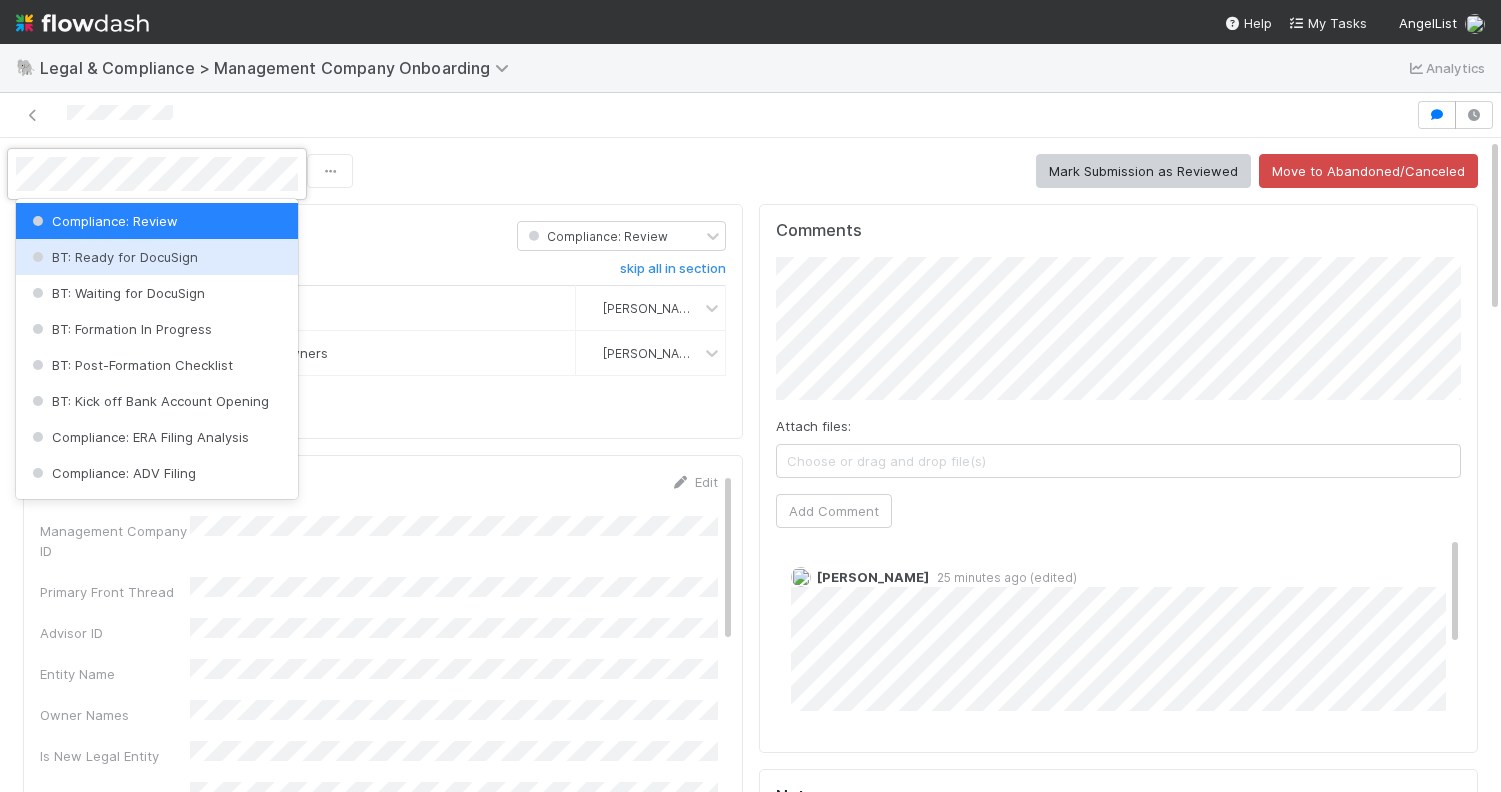 click on "BT: Ready for DocuSign" at bounding box center [113, 257] 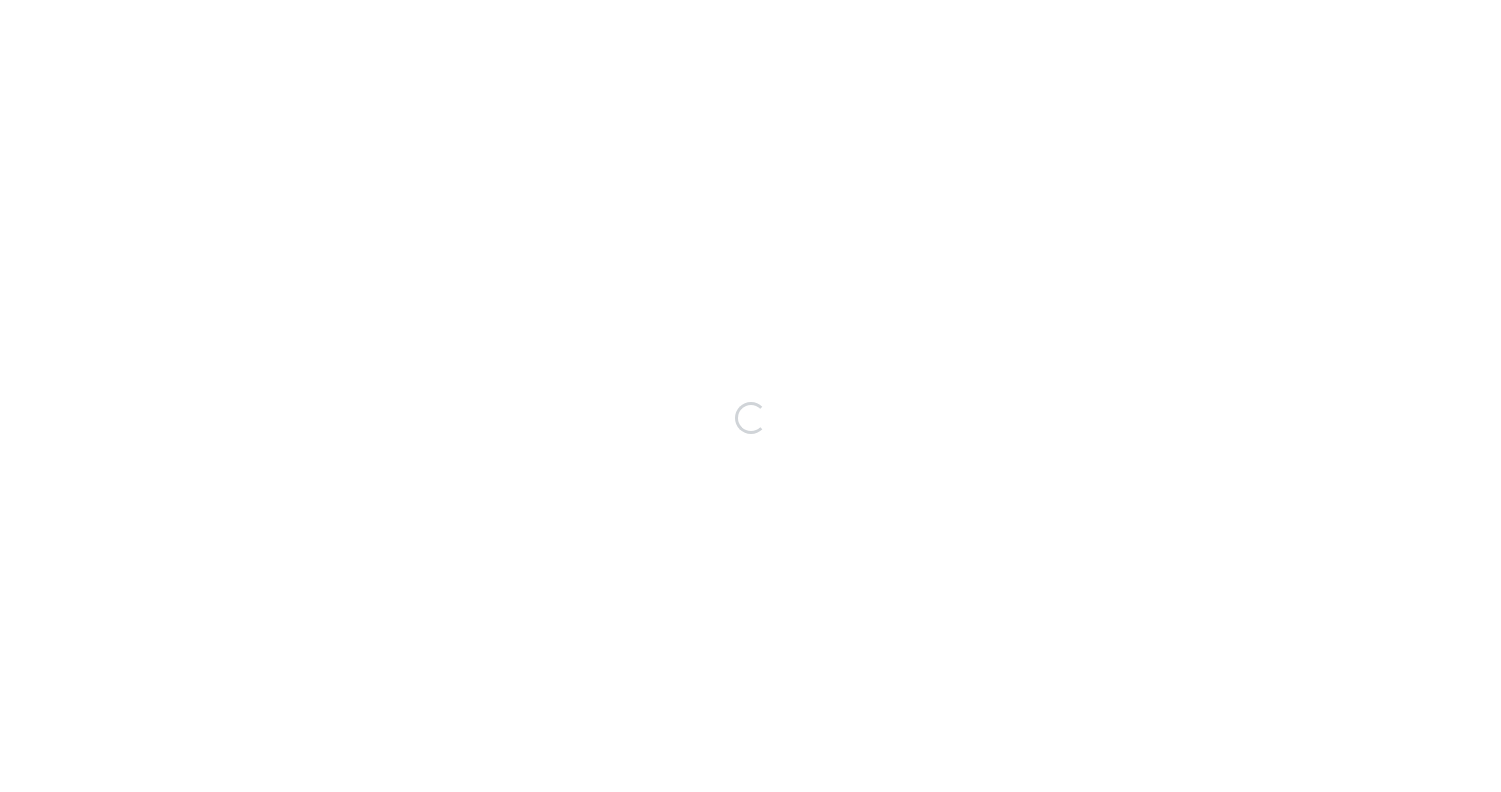 scroll, scrollTop: 0, scrollLeft: 0, axis: both 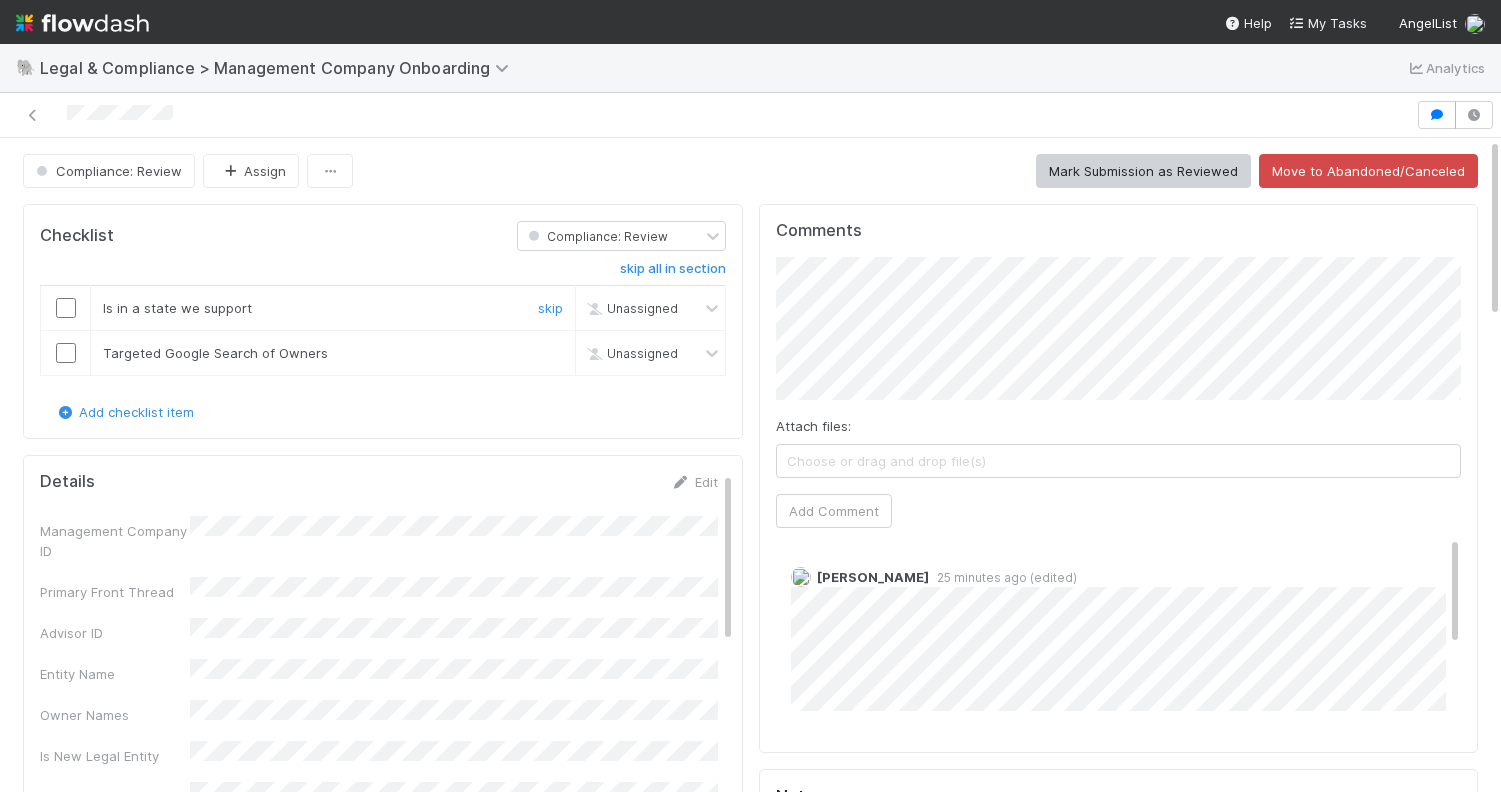 click at bounding box center [66, 308] 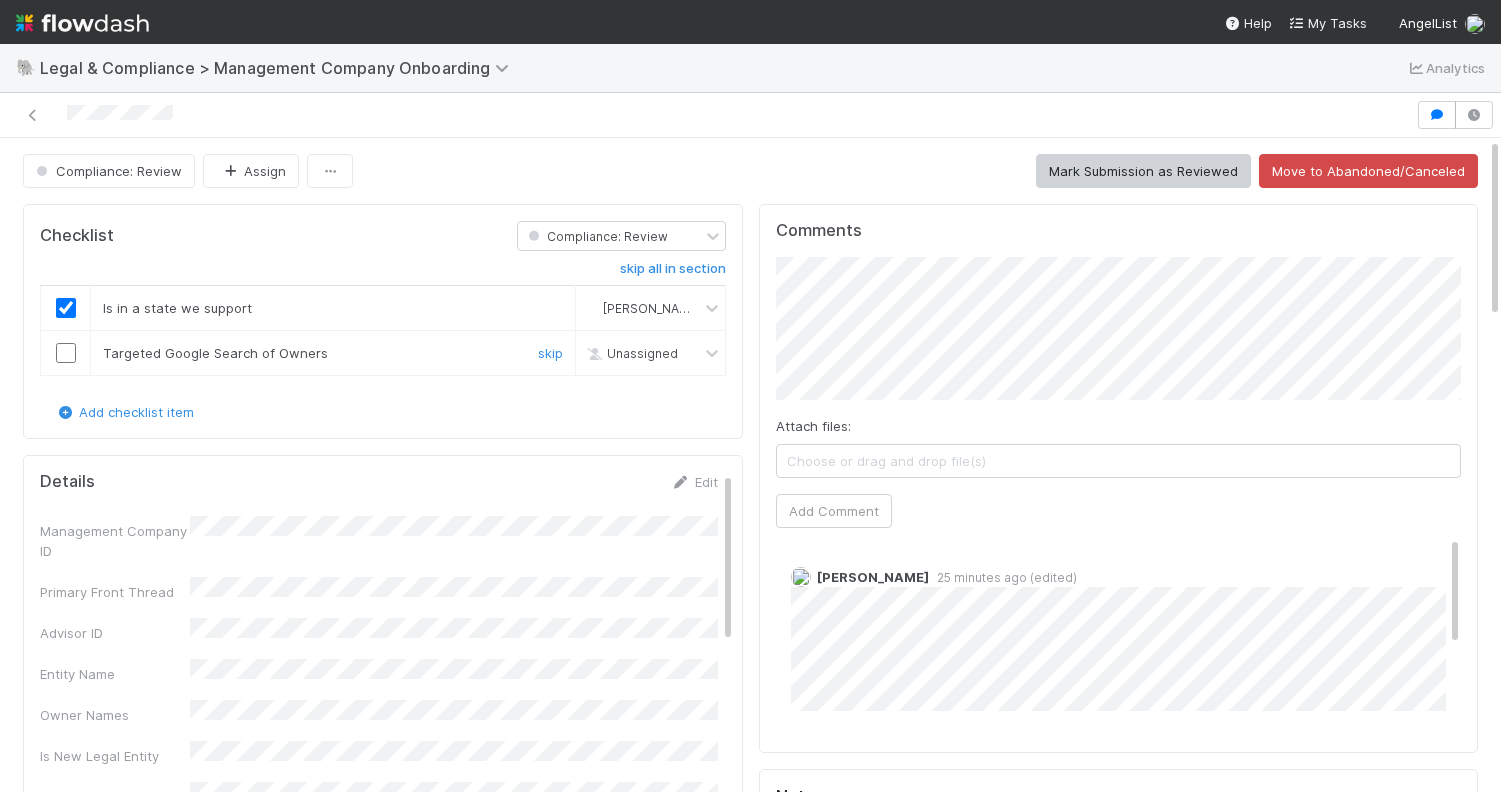 click at bounding box center (66, 353) 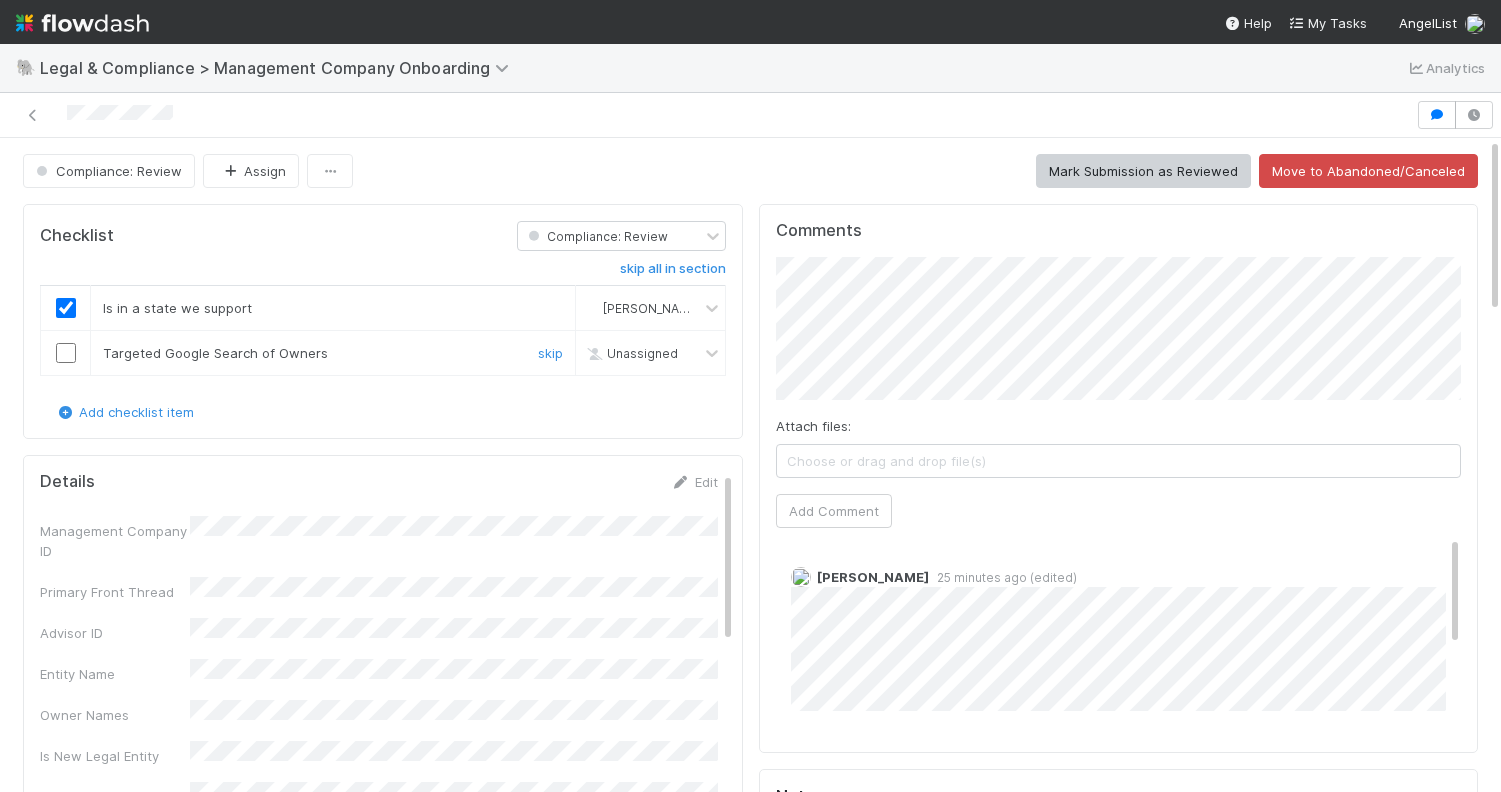 click at bounding box center [65, 353] 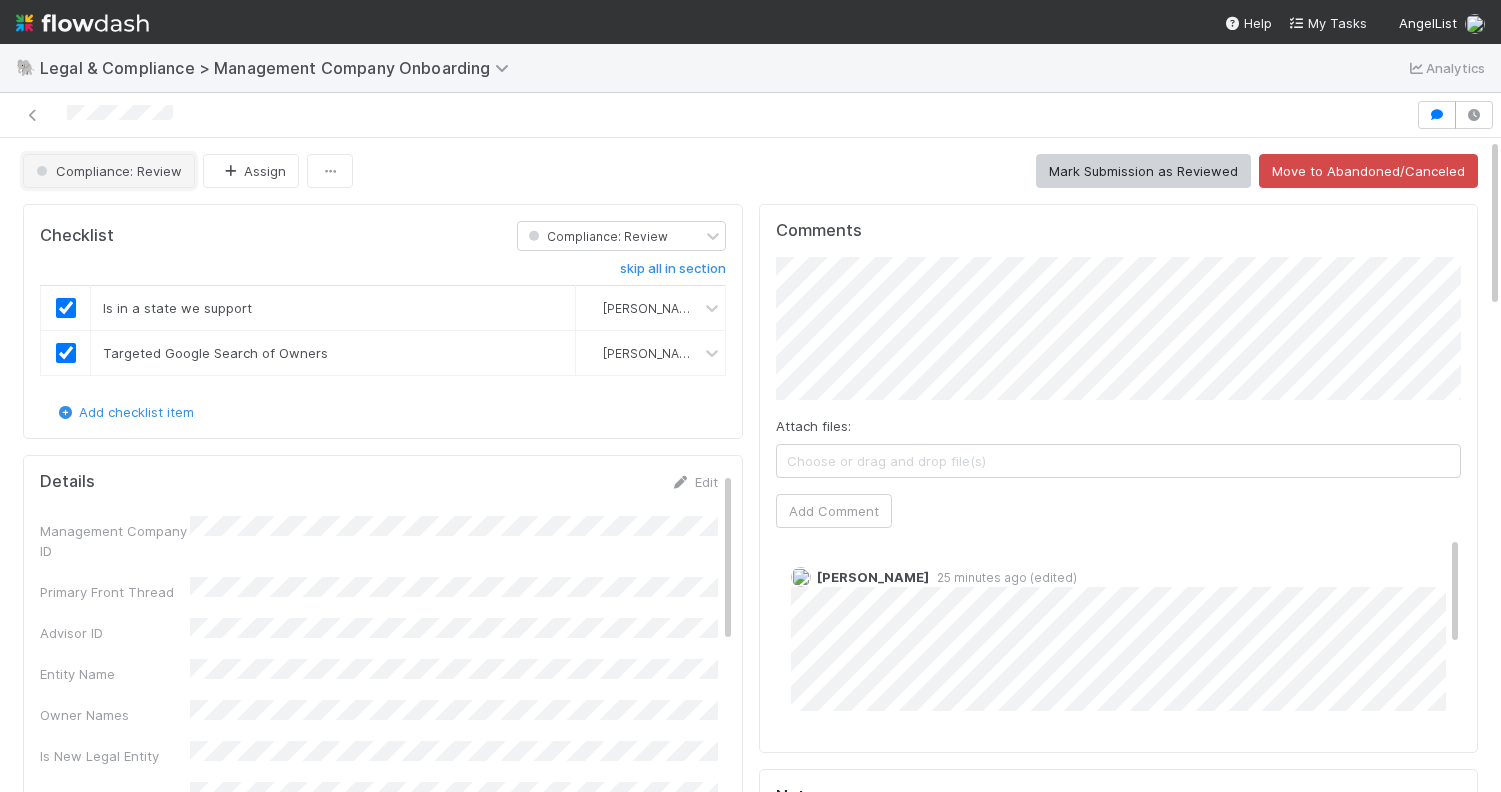 click on "Compliance: Review" at bounding box center [107, 171] 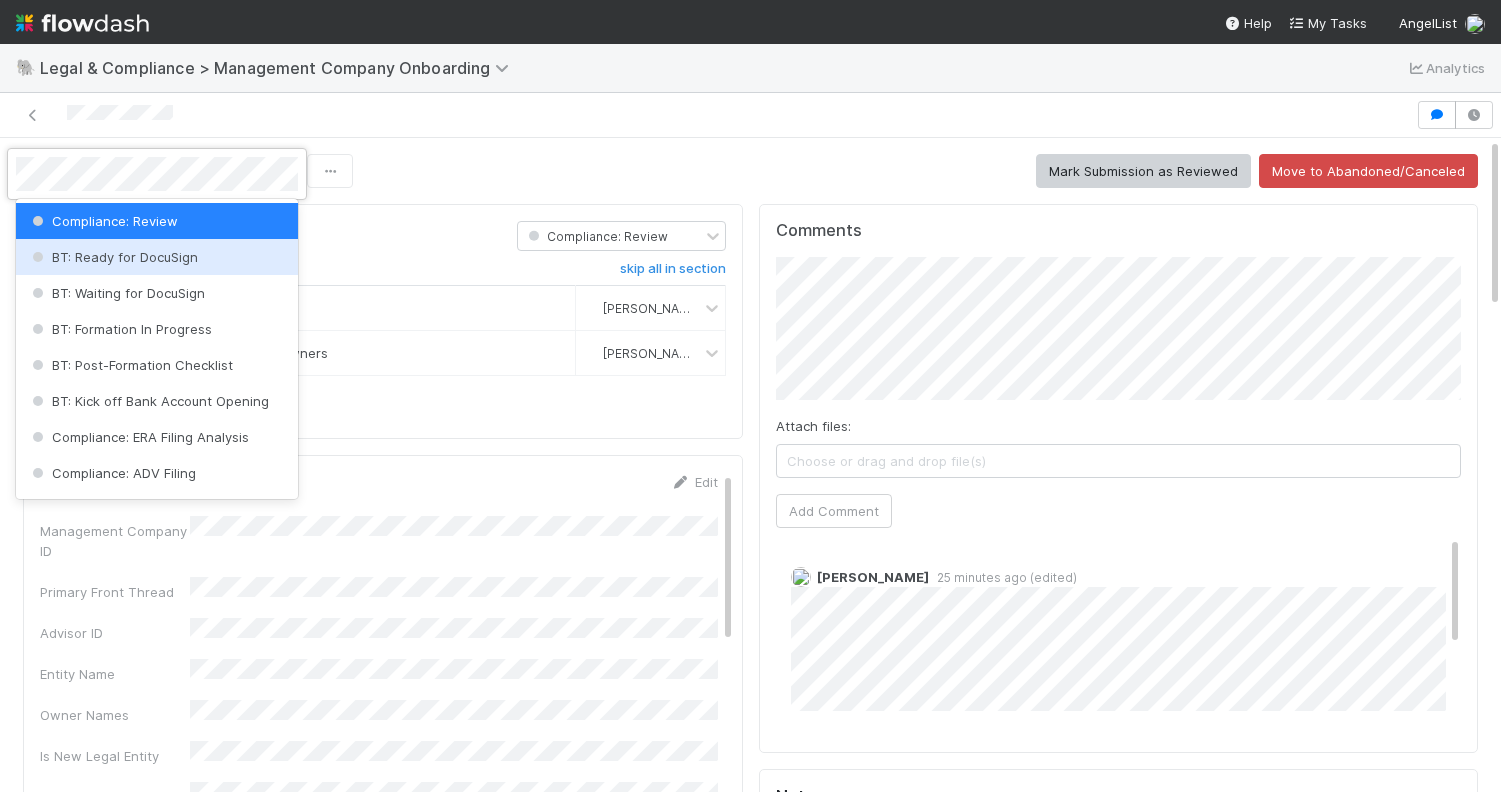 click on "BT: Ready for DocuSign" at bounding box center [113, 257] 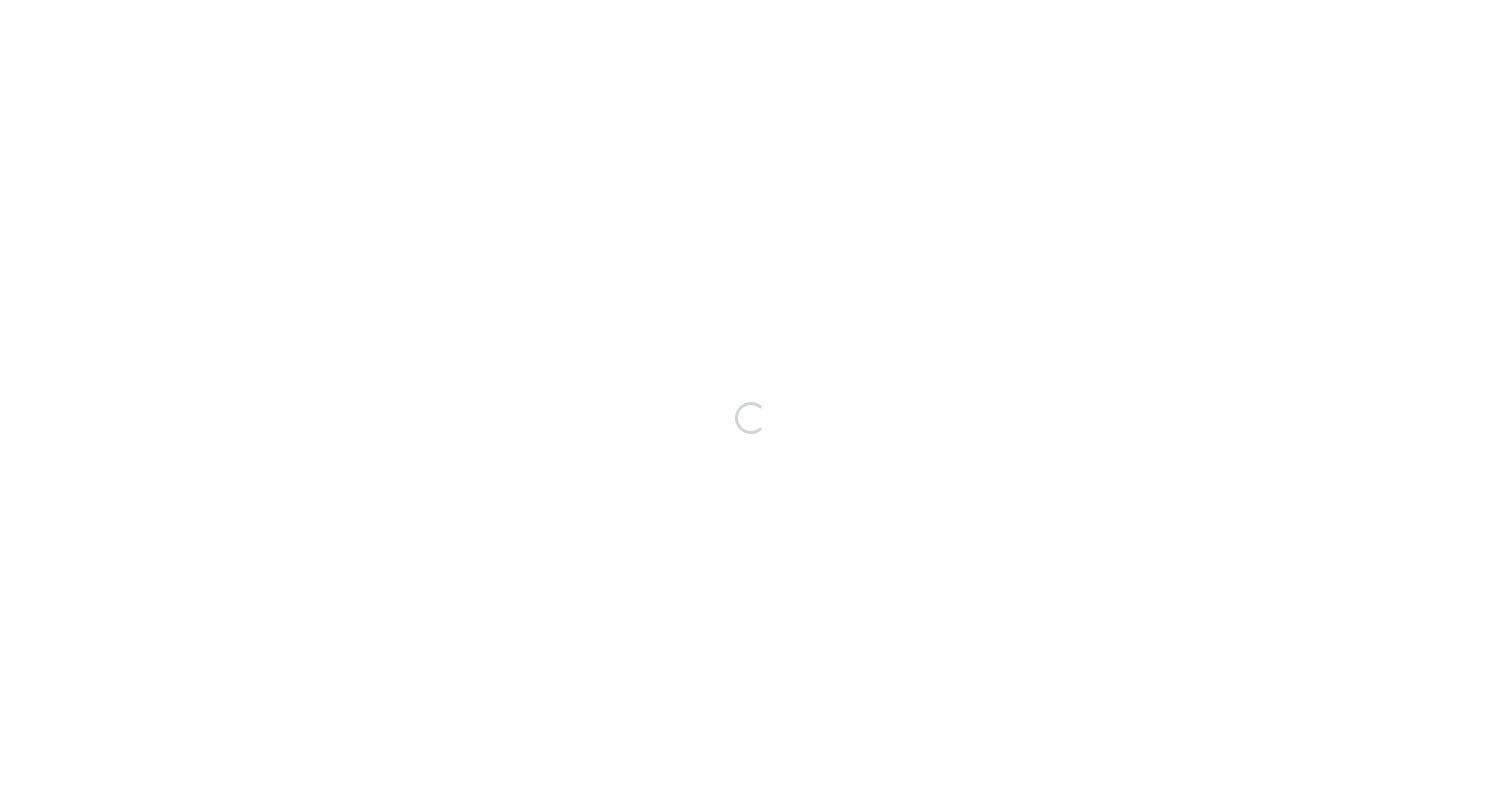 scroll, scrollTop: 0, scrollLeft: 0, axis: both 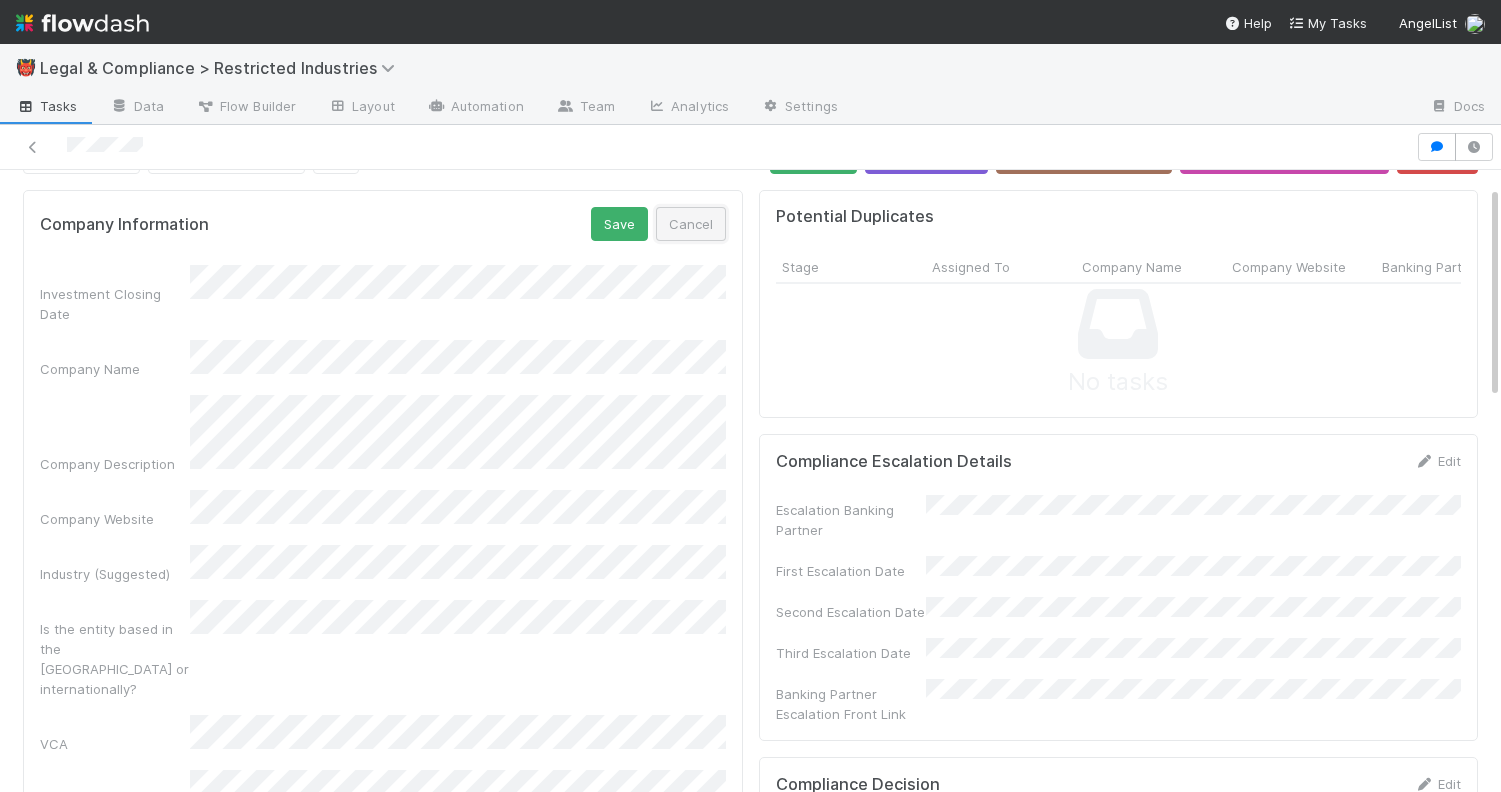 click on "Cancel" at bounding box center [691, 224] 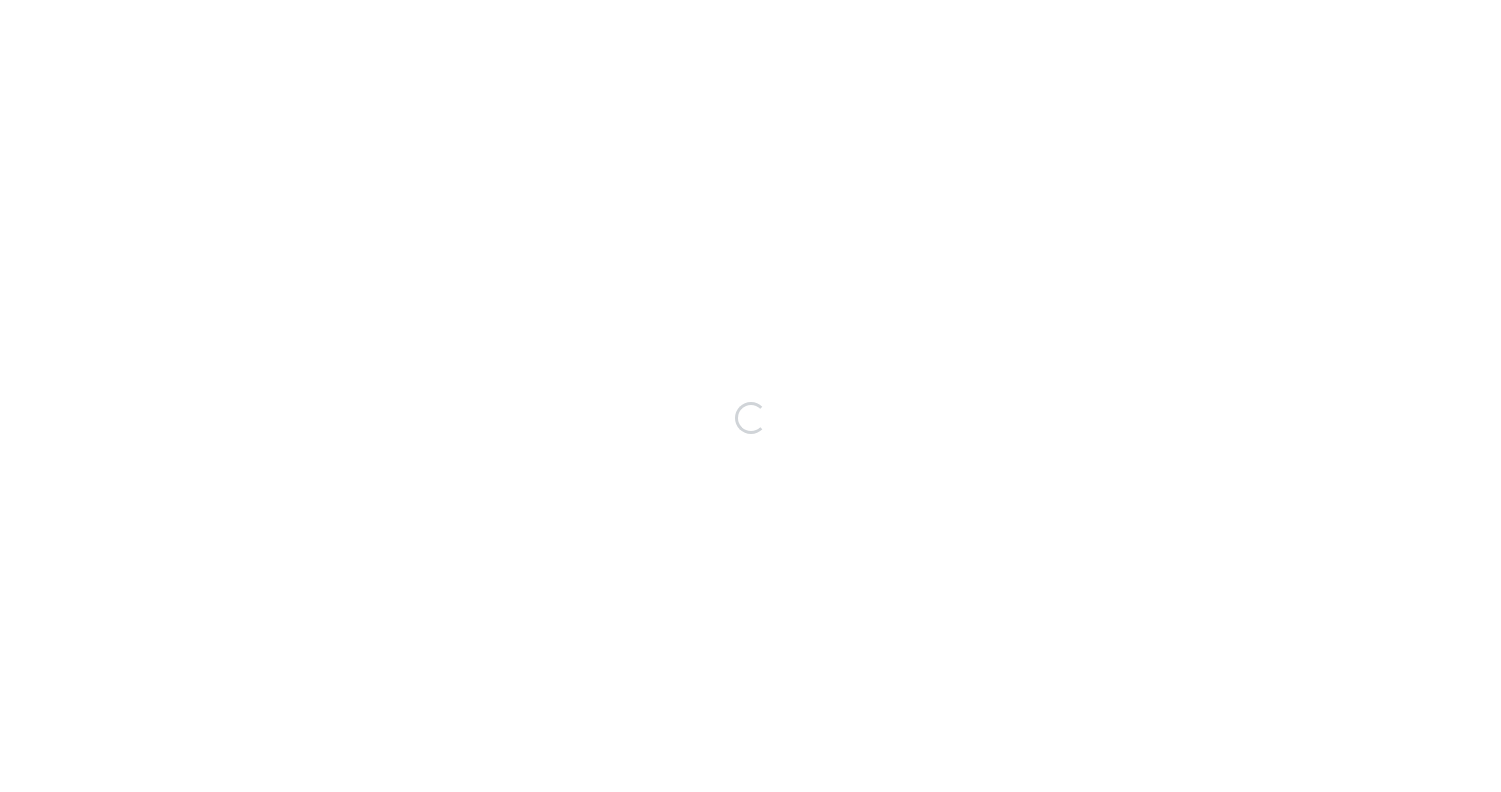 scroll, scrollTop: 0, scrollLeft: 0, axis: both 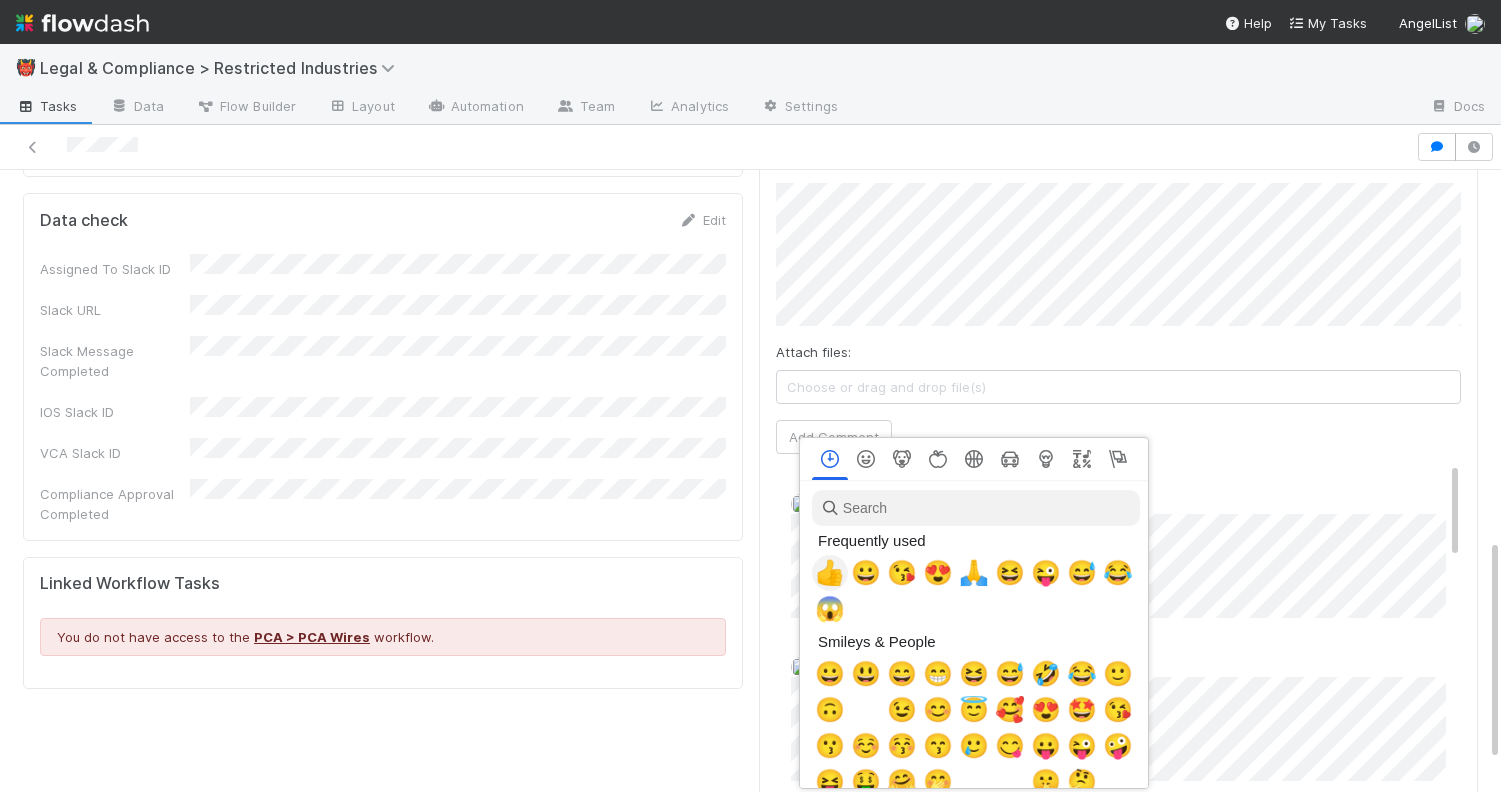 click on "👍" at bounding box center [830, 573] 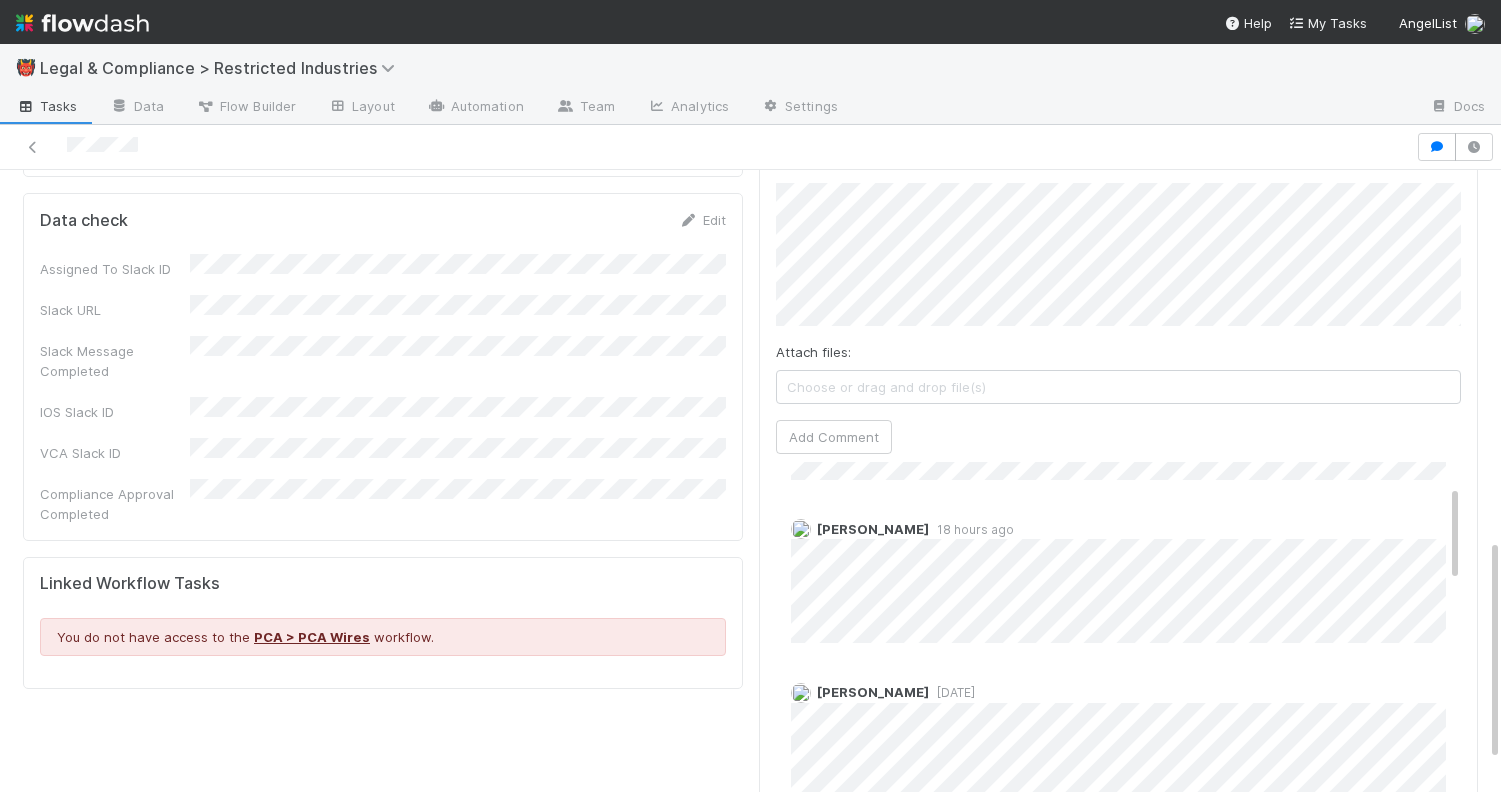 scroll, scrollTop: 0, scrollLeft: 0, axis: both 